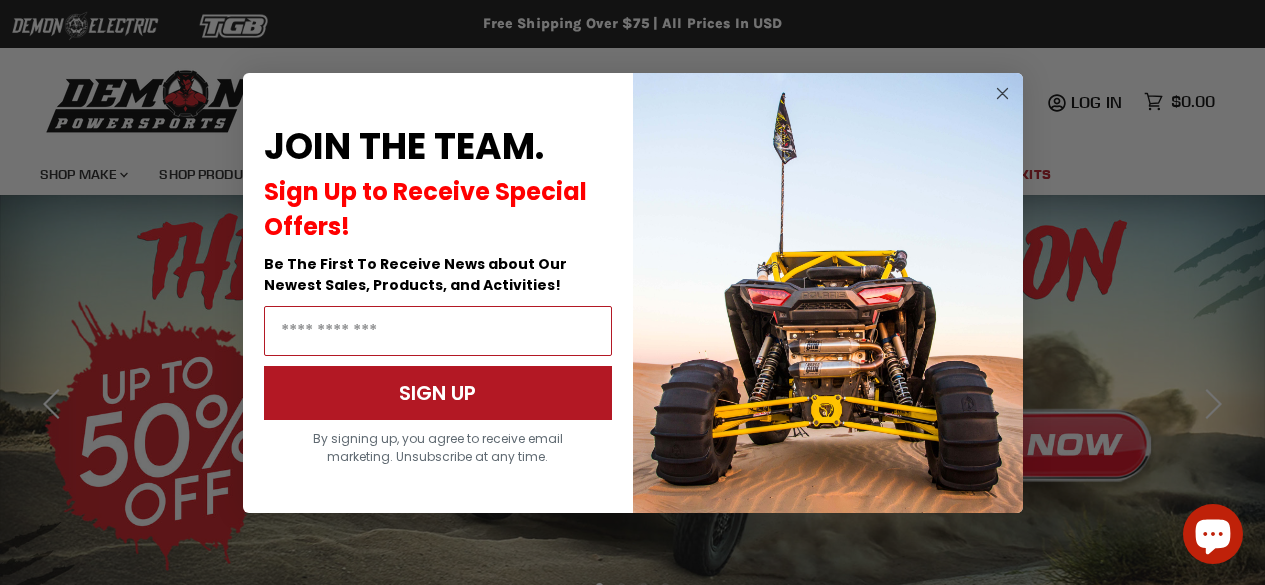 scroll, scrollTop: 0, scrollLeft: 0, axis: both 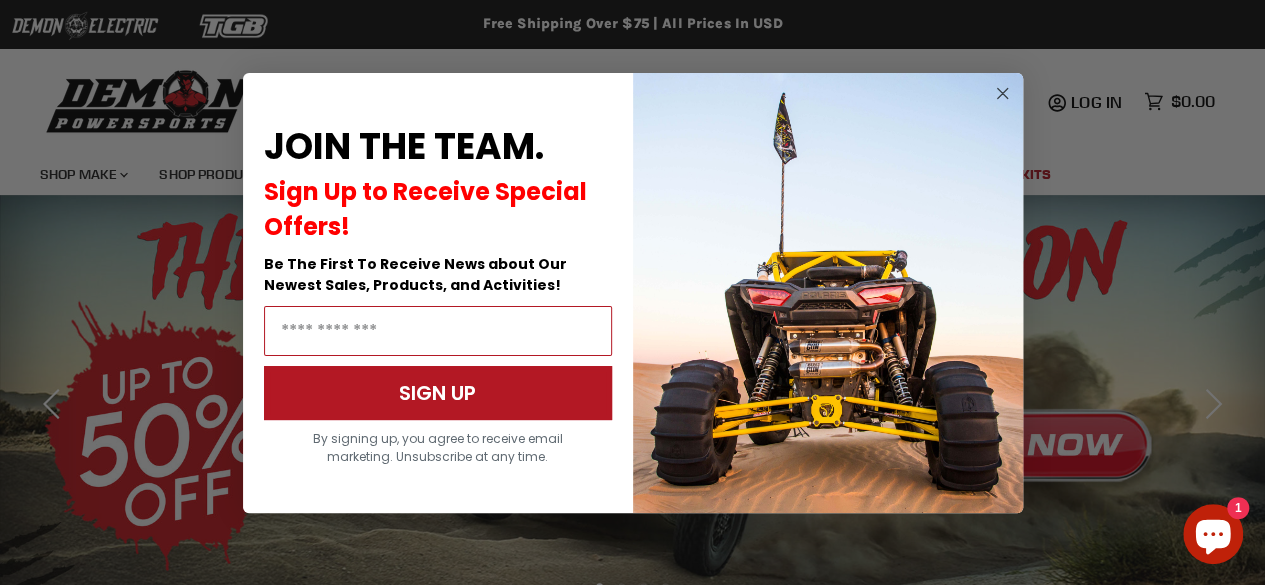 click 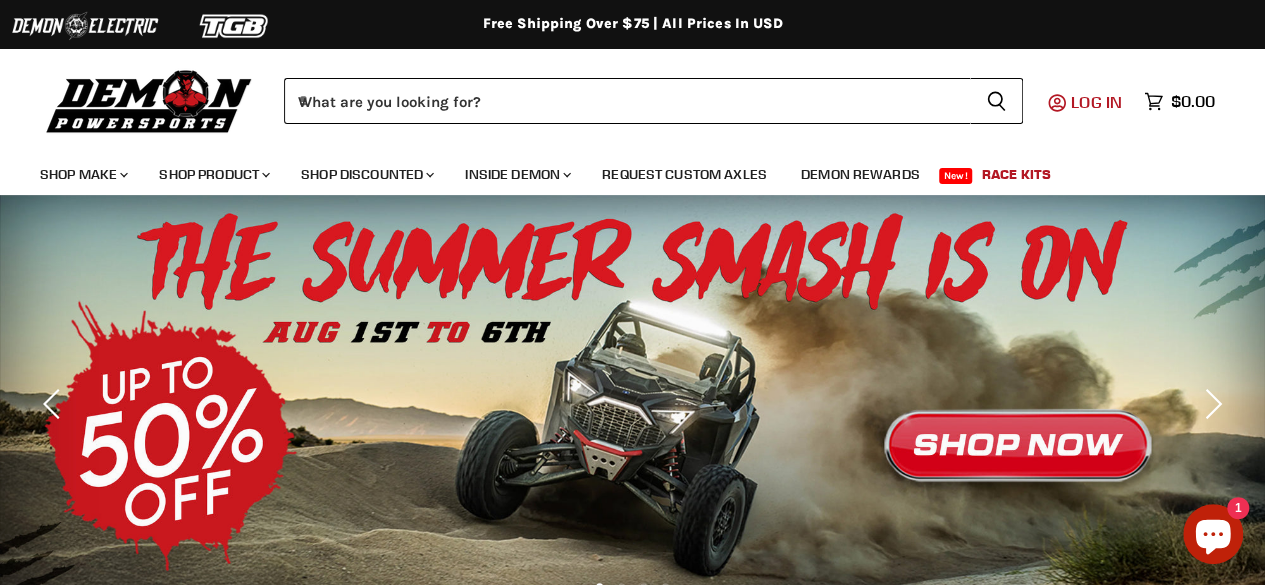 click on "Log in" at bounding box center (1096, 102) 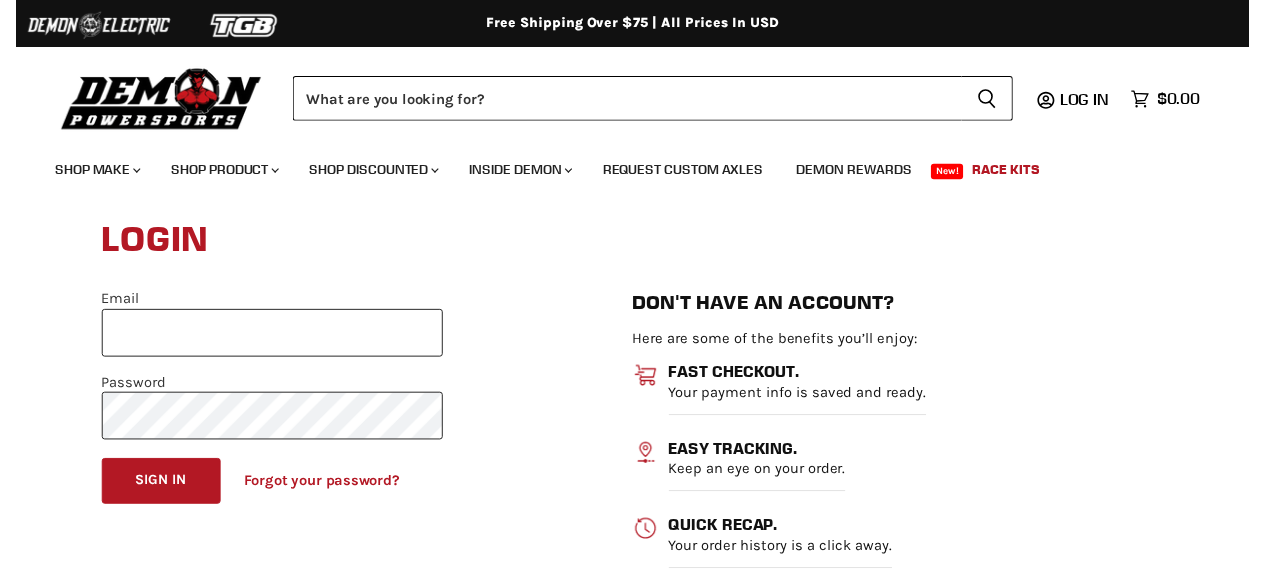 scroll, scrollTop: 0, scrollLeft: 0, axis: both 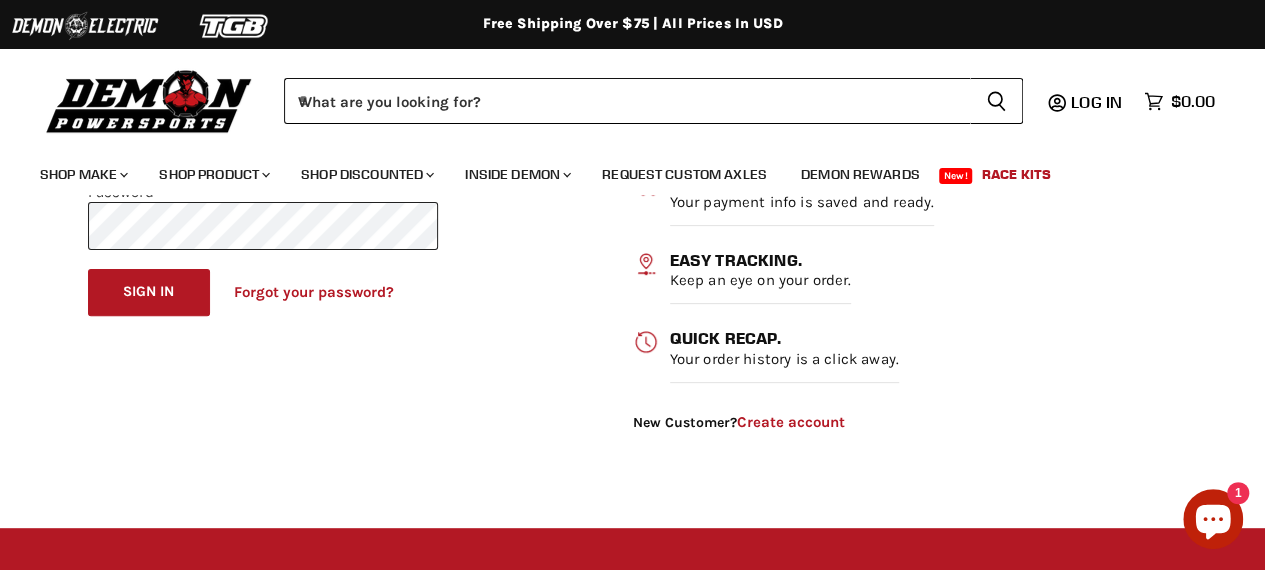 click on "Create account" at bounding box center (791, 422) 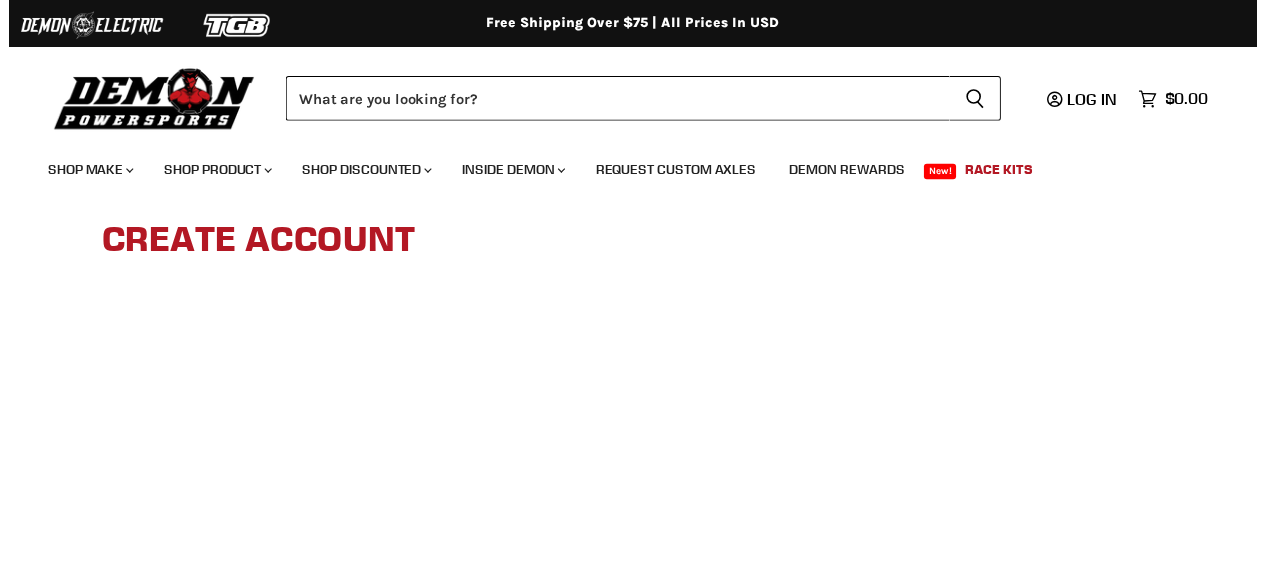 scroll, scrollTop: 0, scrollLeft: 0, axis: both 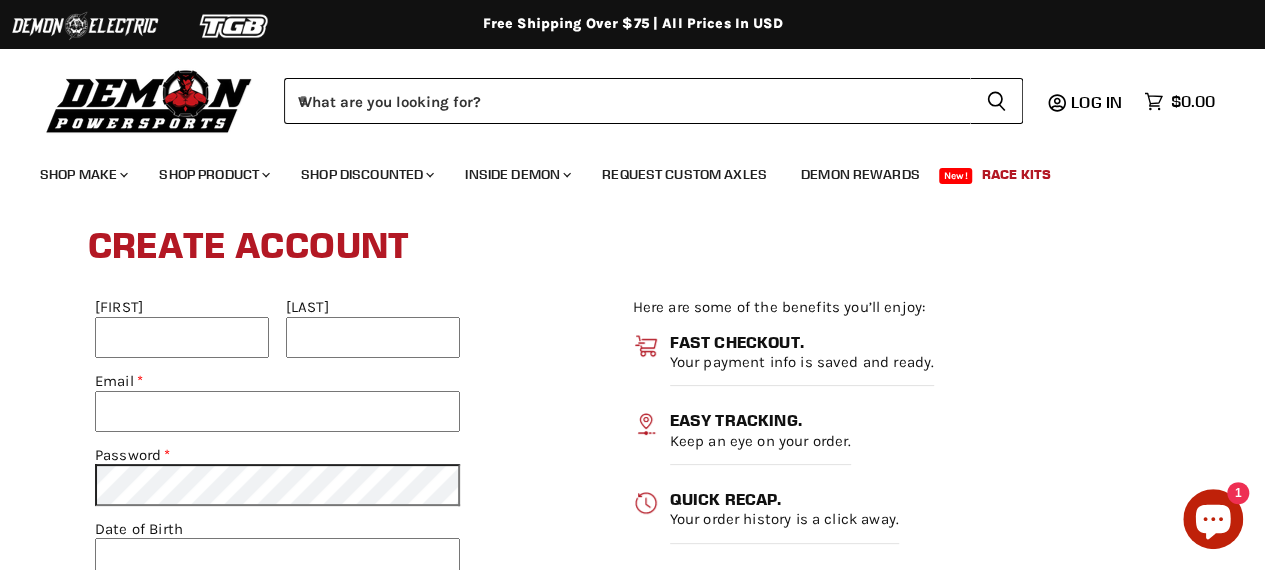 click on "First Name" at bounding box center (183, 307) 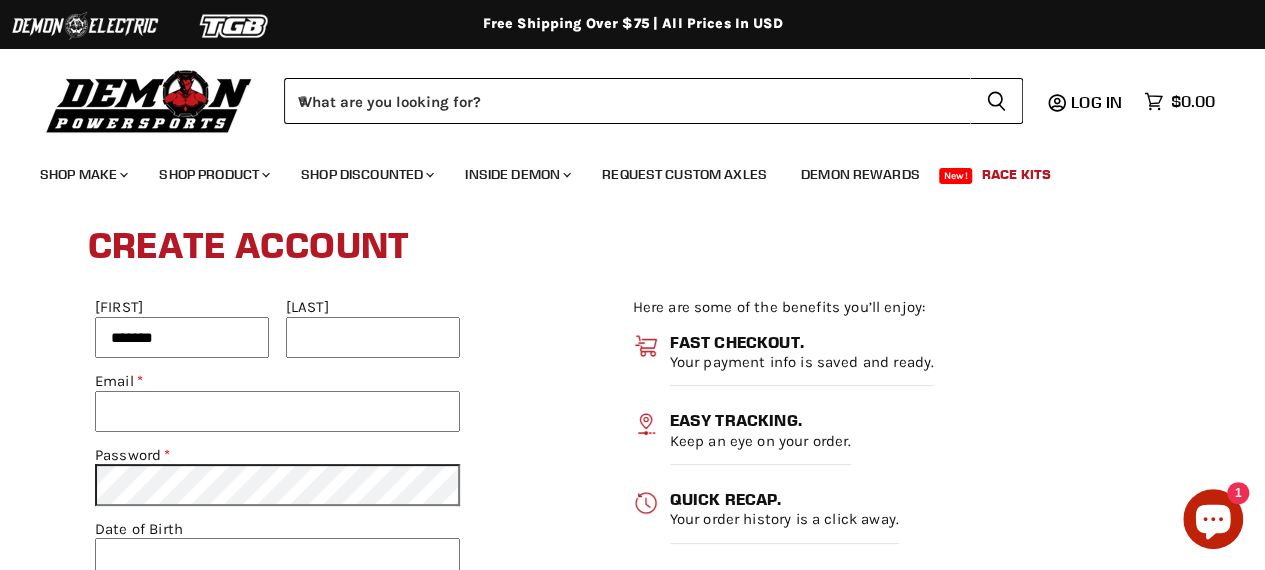type on "*******" 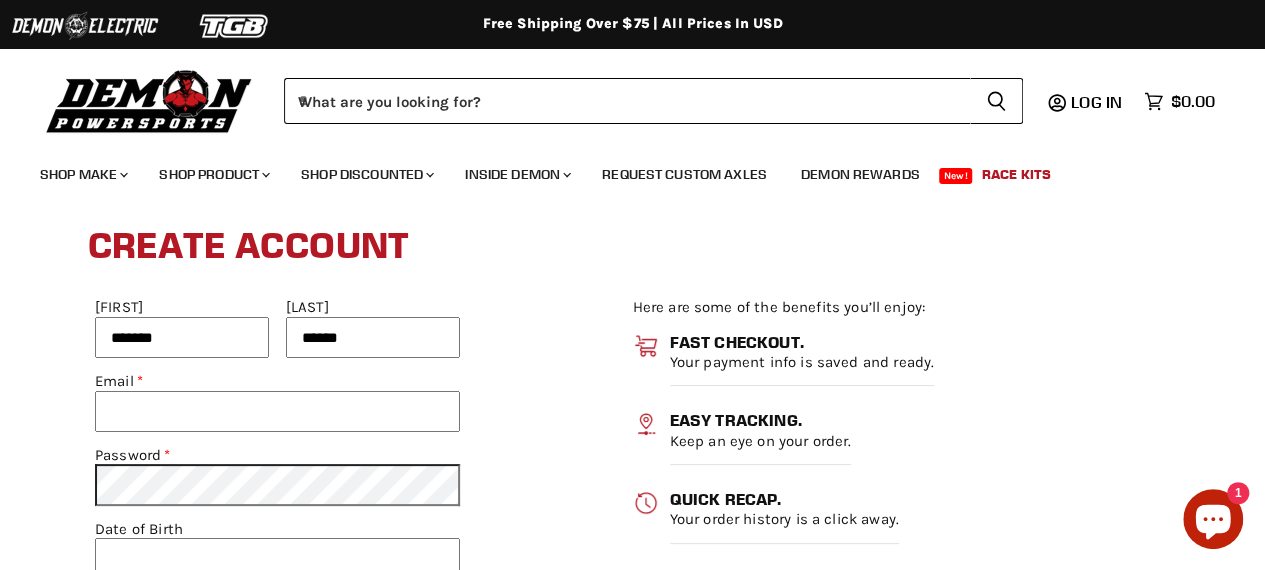 type on "******" 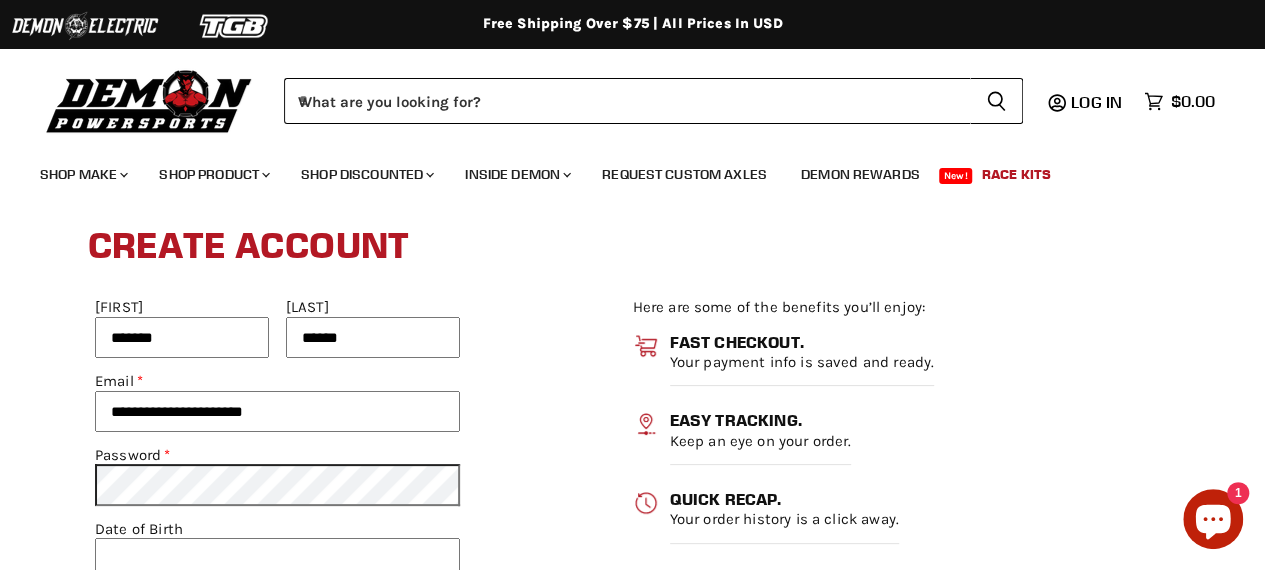 type on "**********" 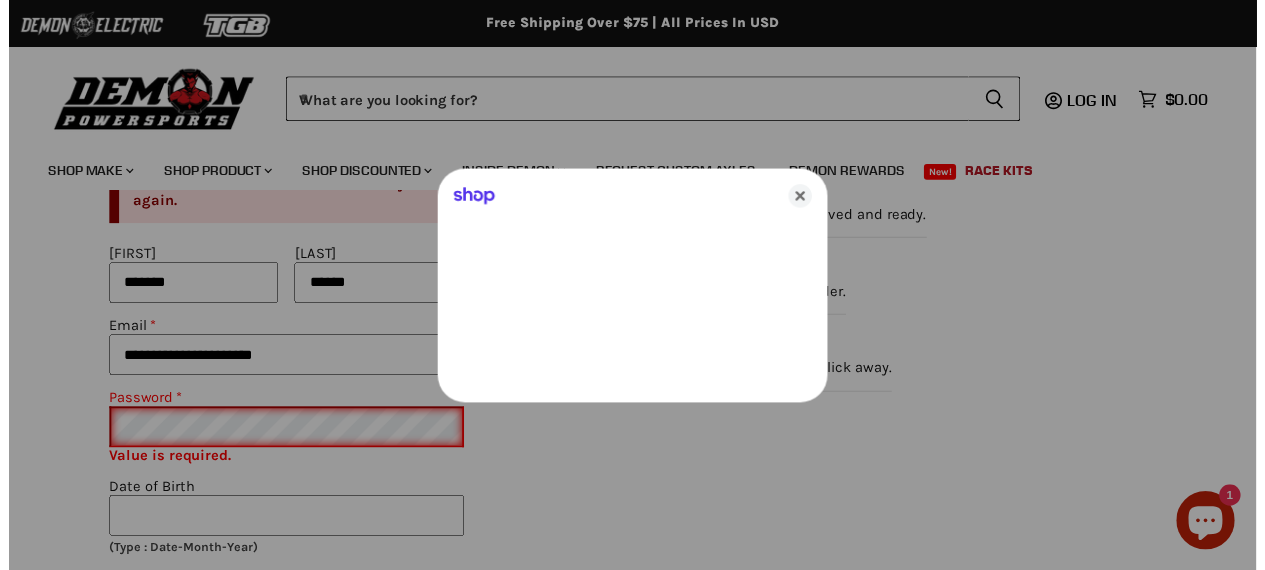 scroll, scrollTop: 256, scrollLeft: 0, axis: vertical 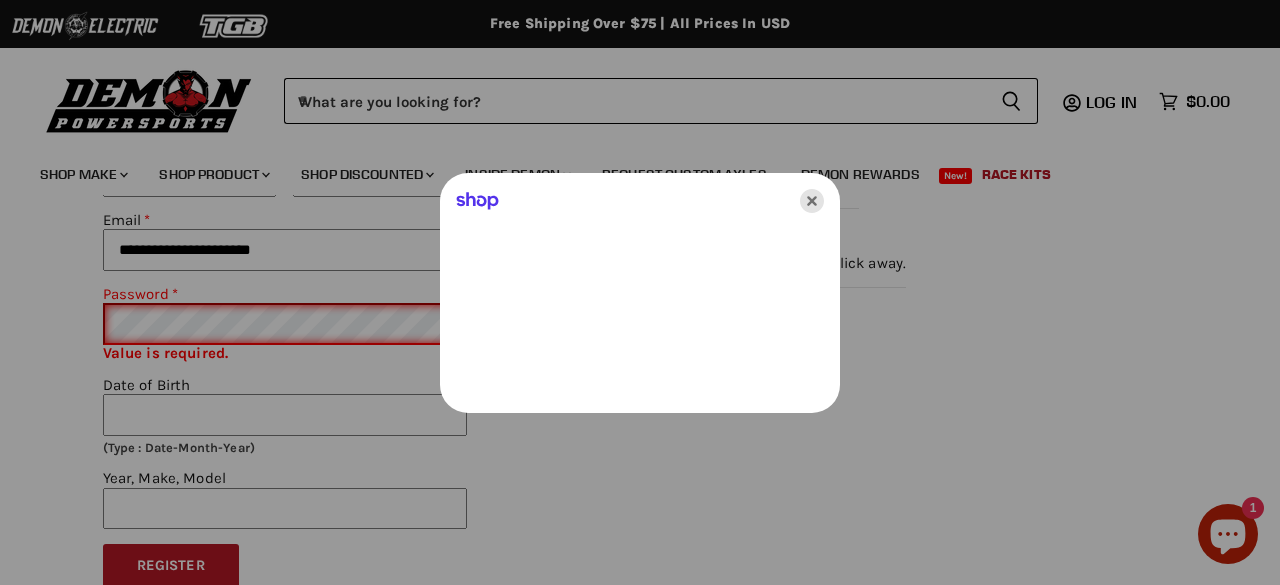 click 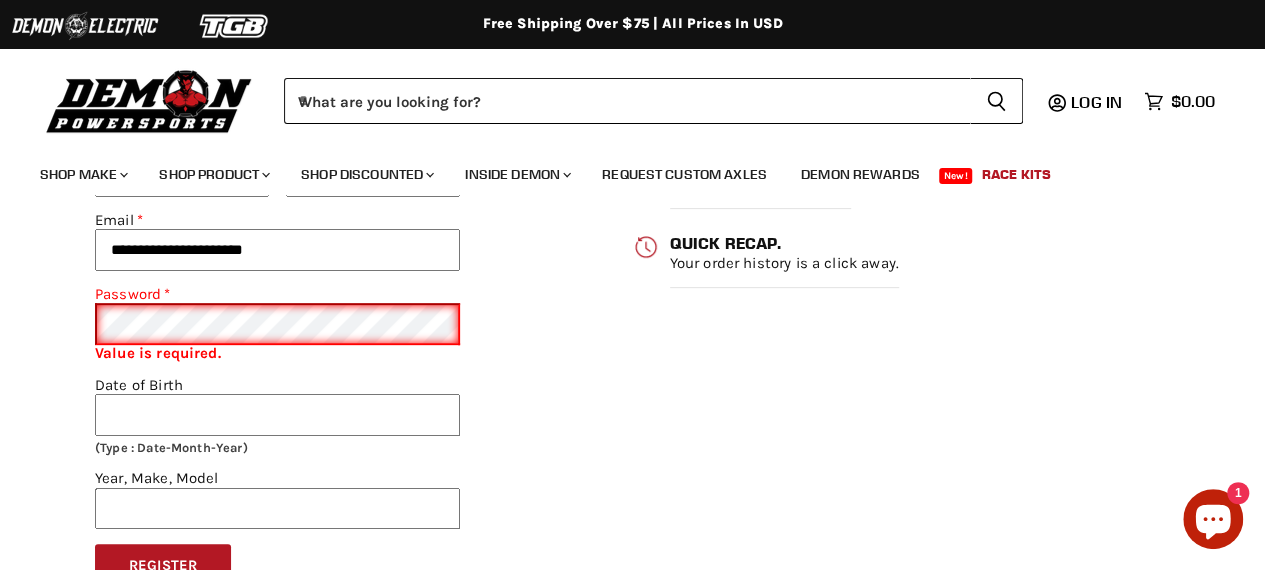 click on "Date of Birth" at bounding box center (277, 415) 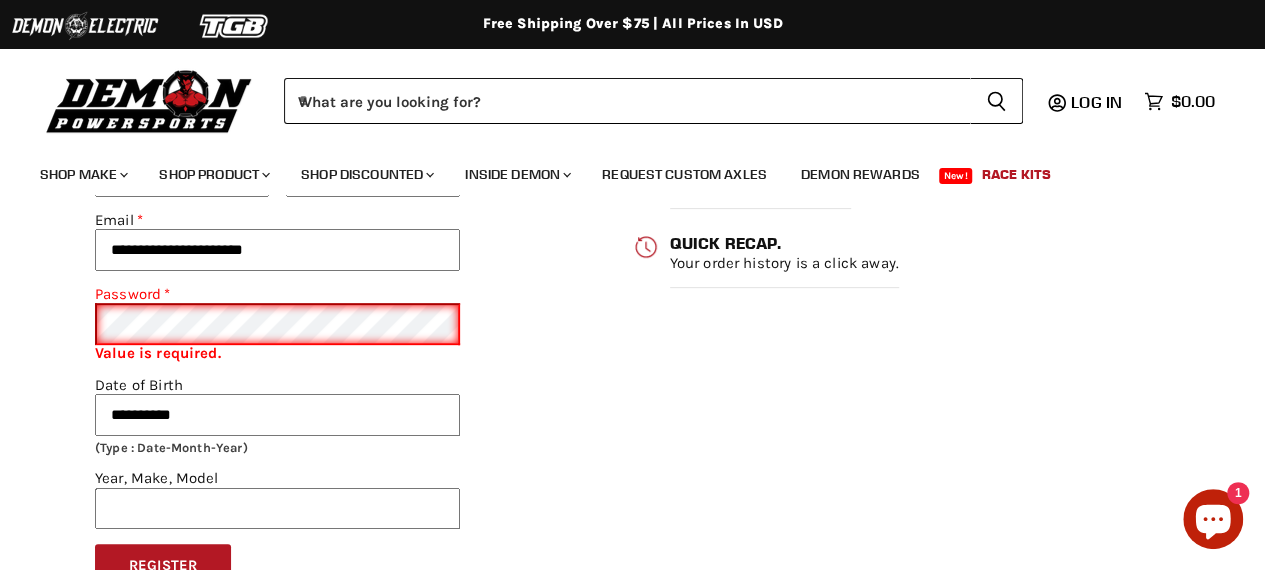type on "**********" 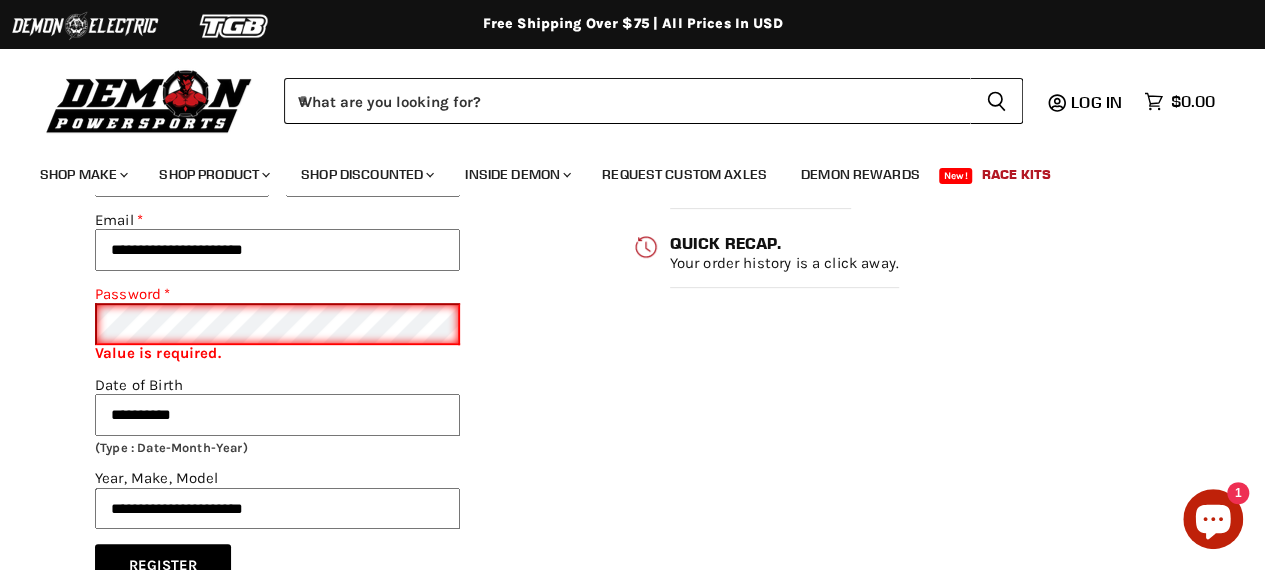 type on "**********" 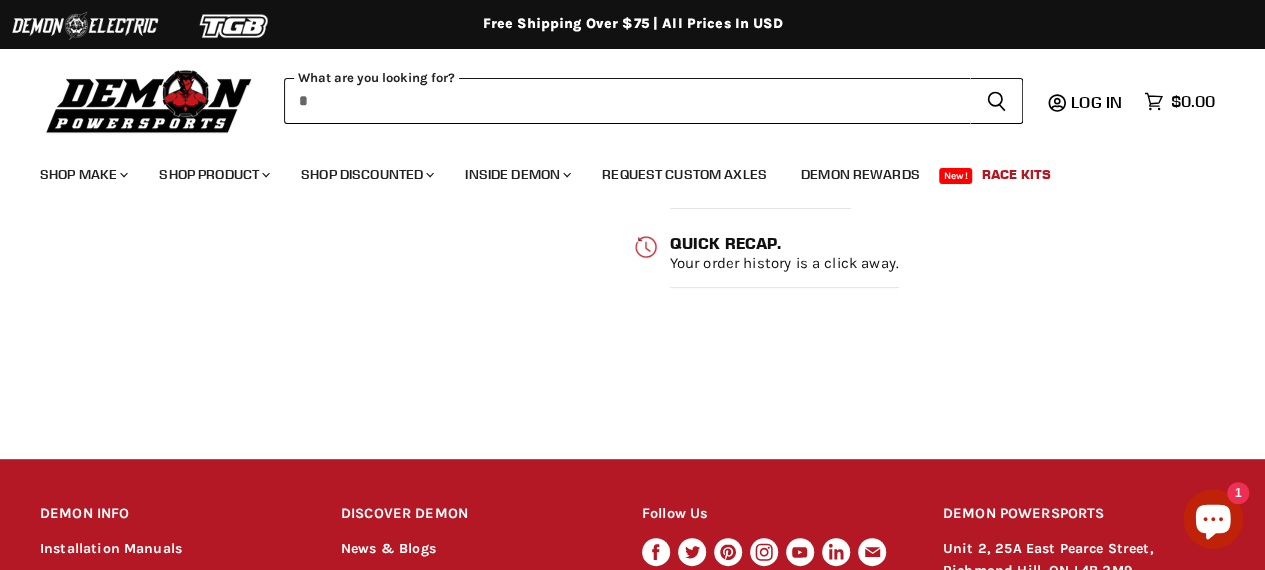 click at bounding box center (627, 101) 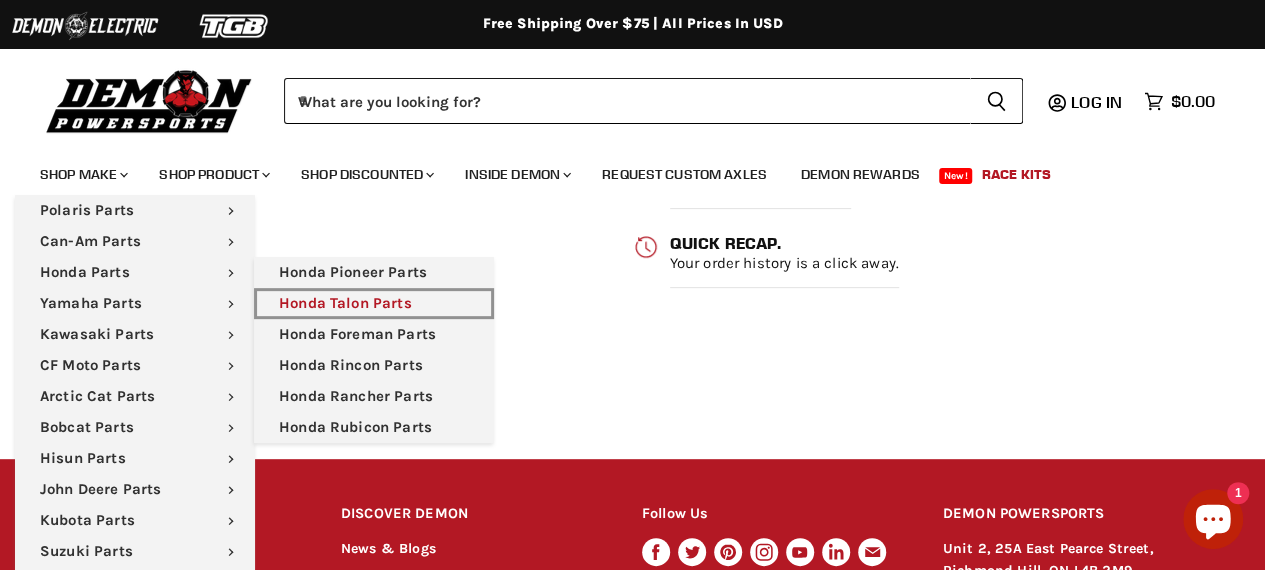 click on "Honda Talon Parts" at bounding box center (374, 303) 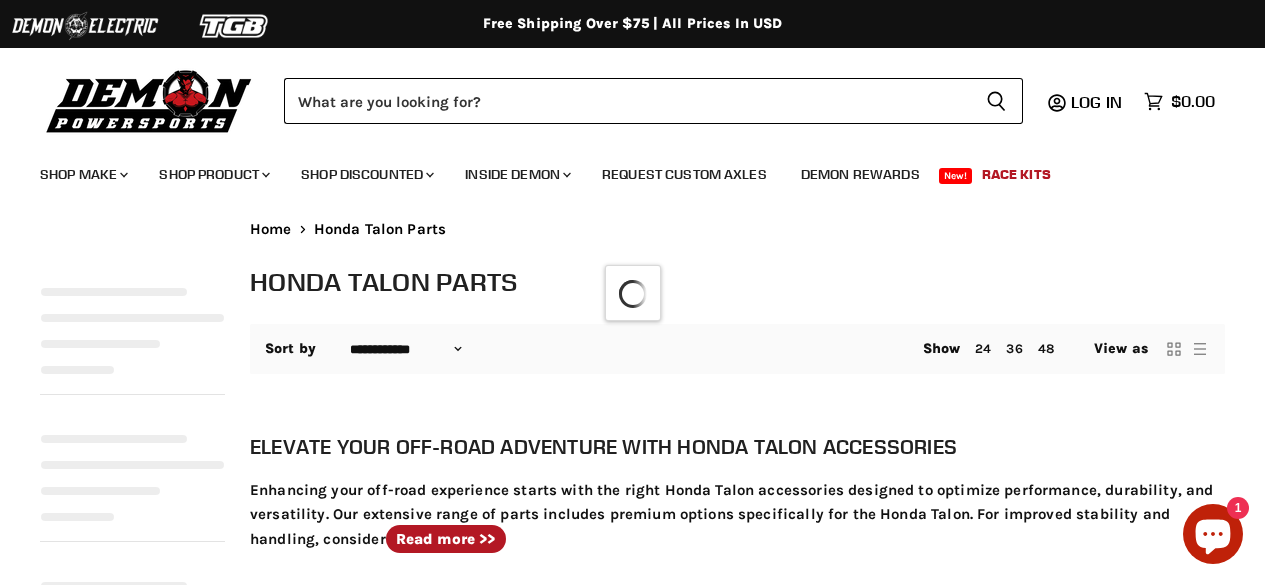 select on "**********" 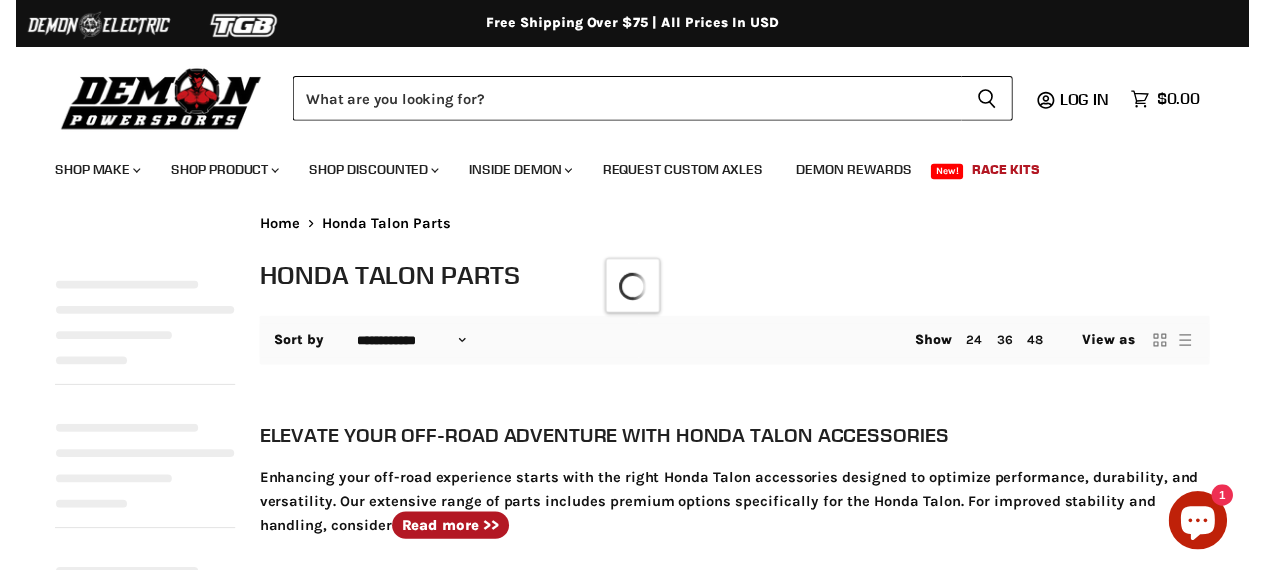 scroll, scrollTop: 0, scrollLeft: 0, axis: both 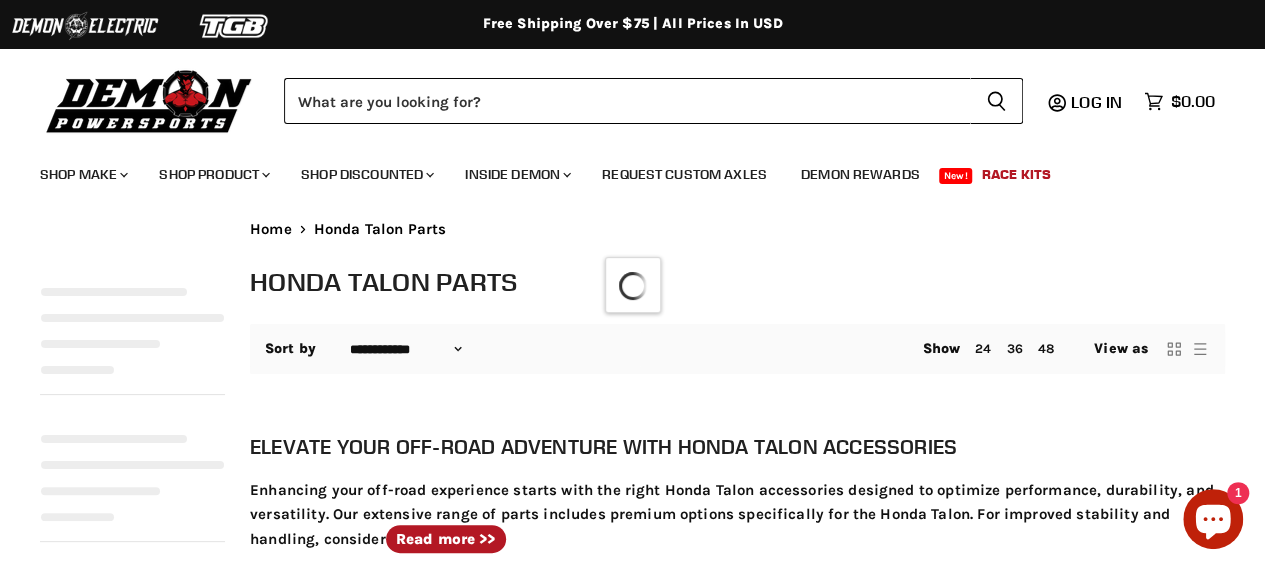 select on "**********" 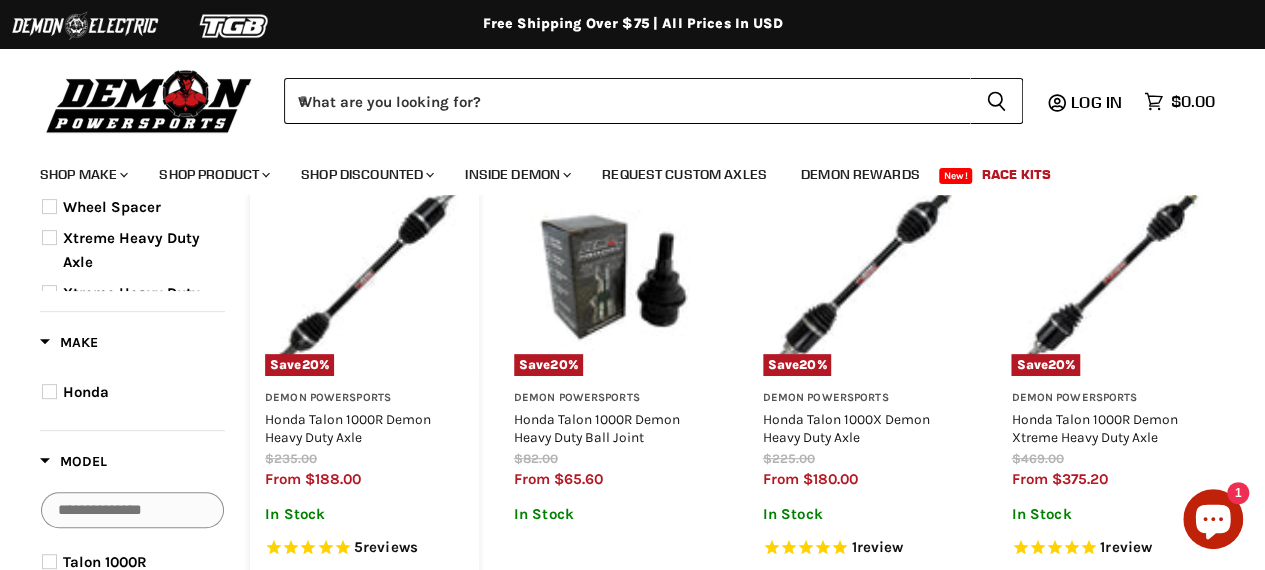 scroll, scrollTop: 240, scrollLeft: 0, axis: vertical 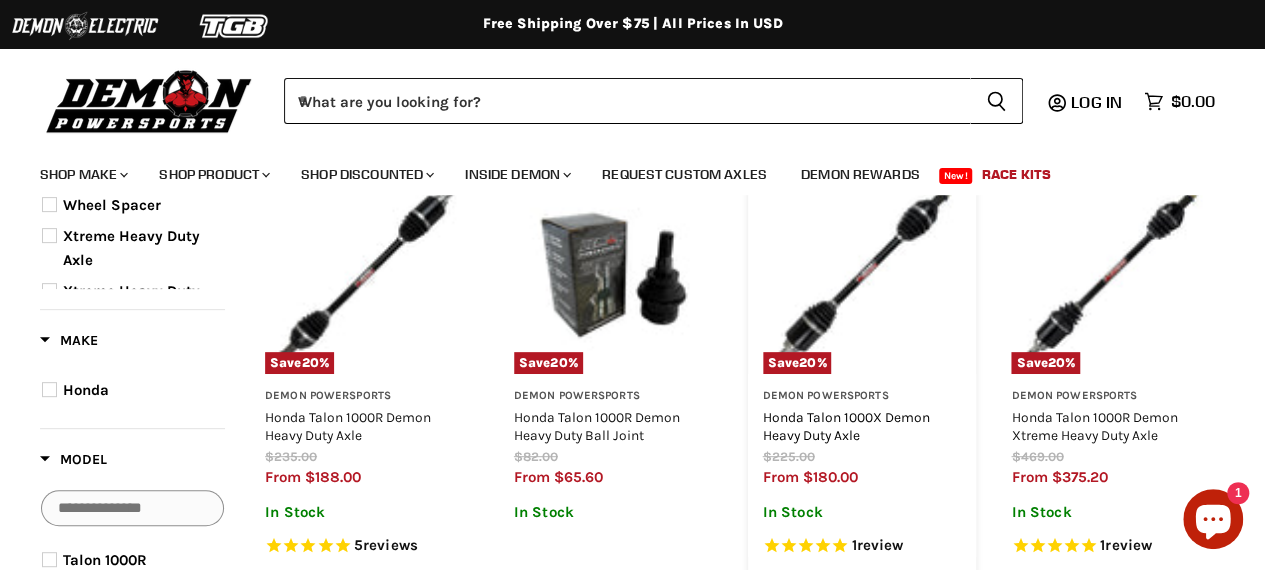click on "Honda Talon 1000X Demon Heavy Duty Axle" at bounding box center [846, 426] 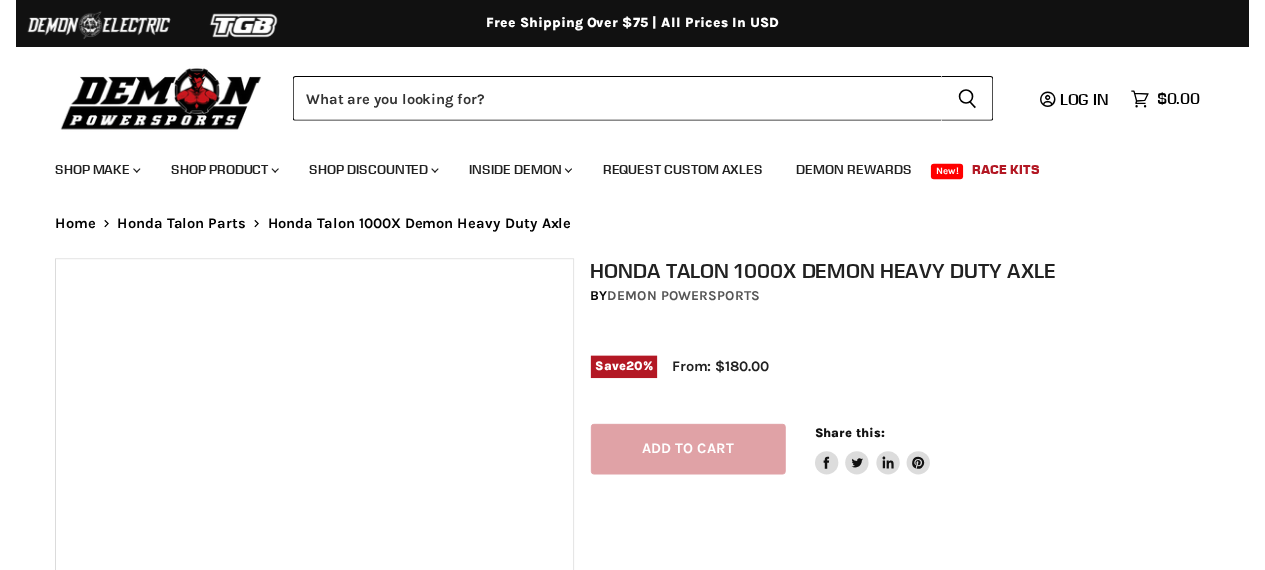 scroll, scrollTop: 0, scrollLeft: 0, axis: both 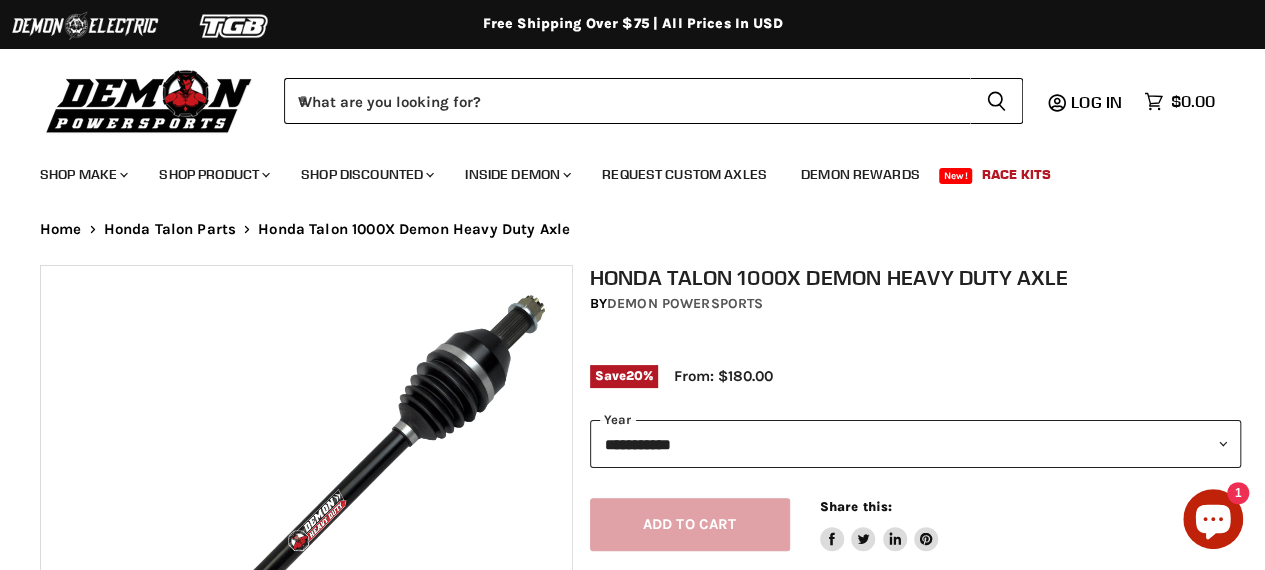 select on "******" 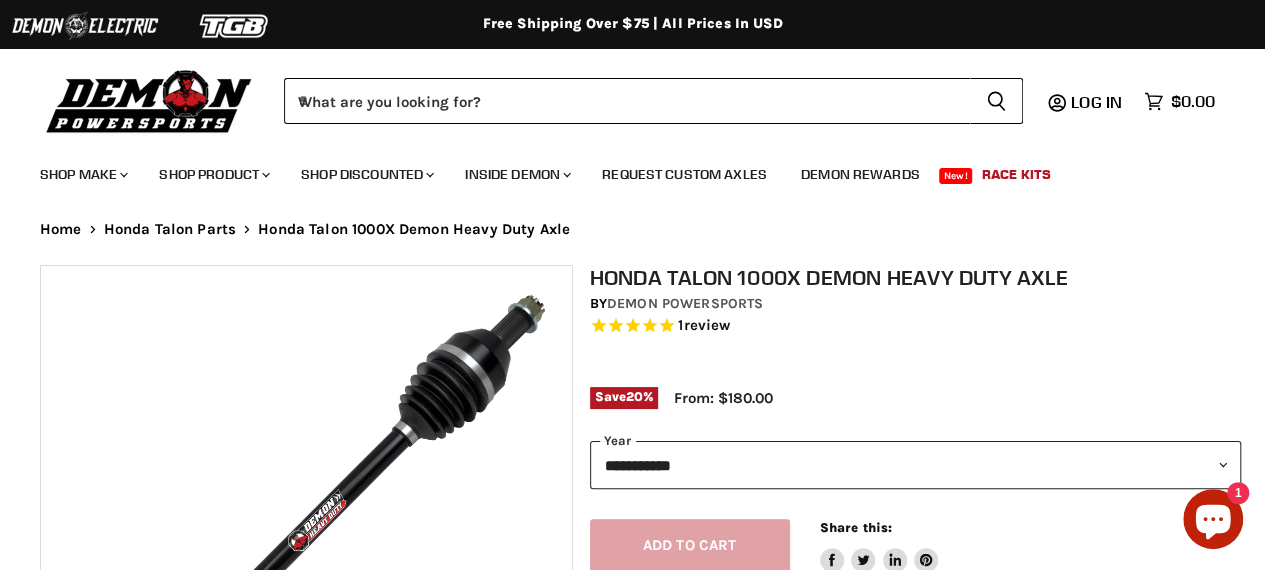 scroll, scrollTop: 0, scrollLeft: 0, axis: both 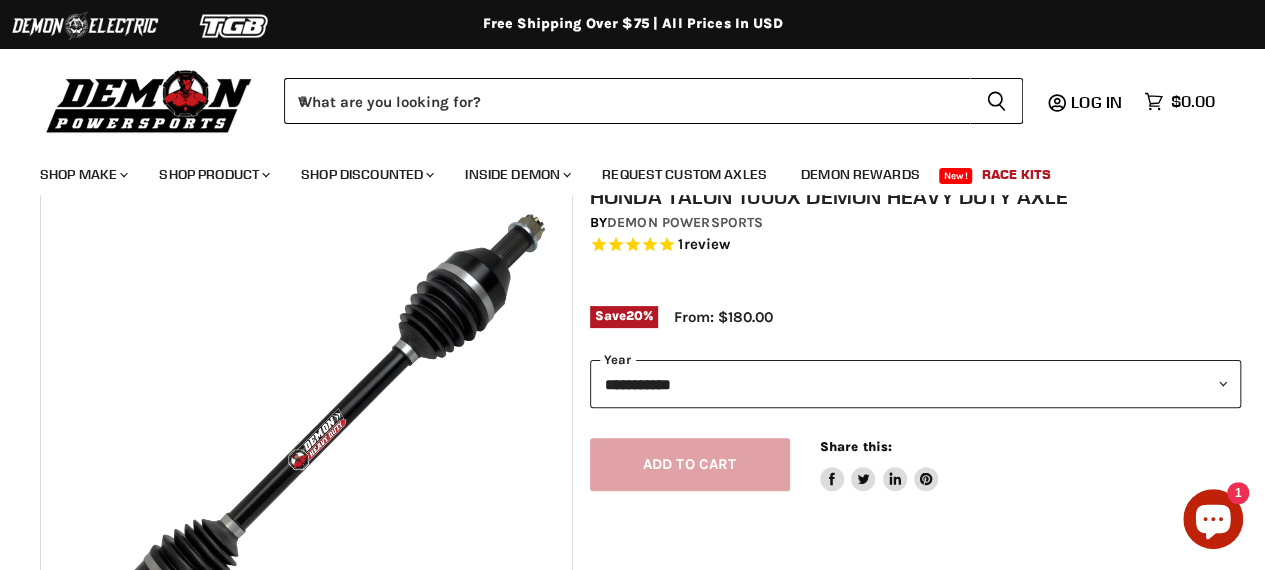 click on "**********" at bounding box center (916, 384) 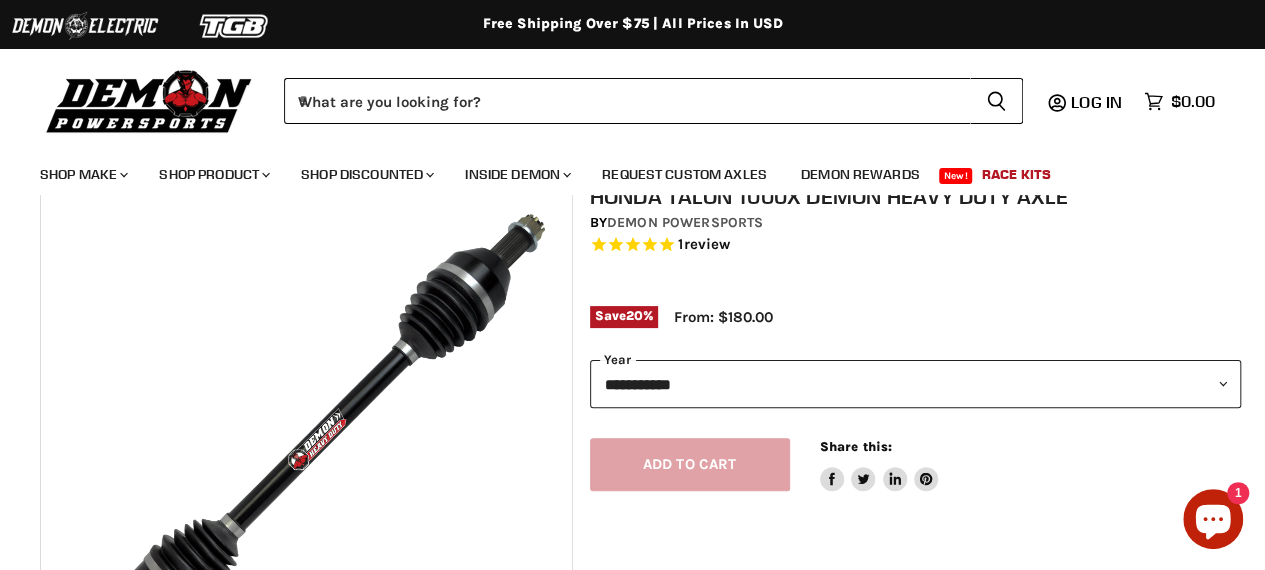 select on "****" 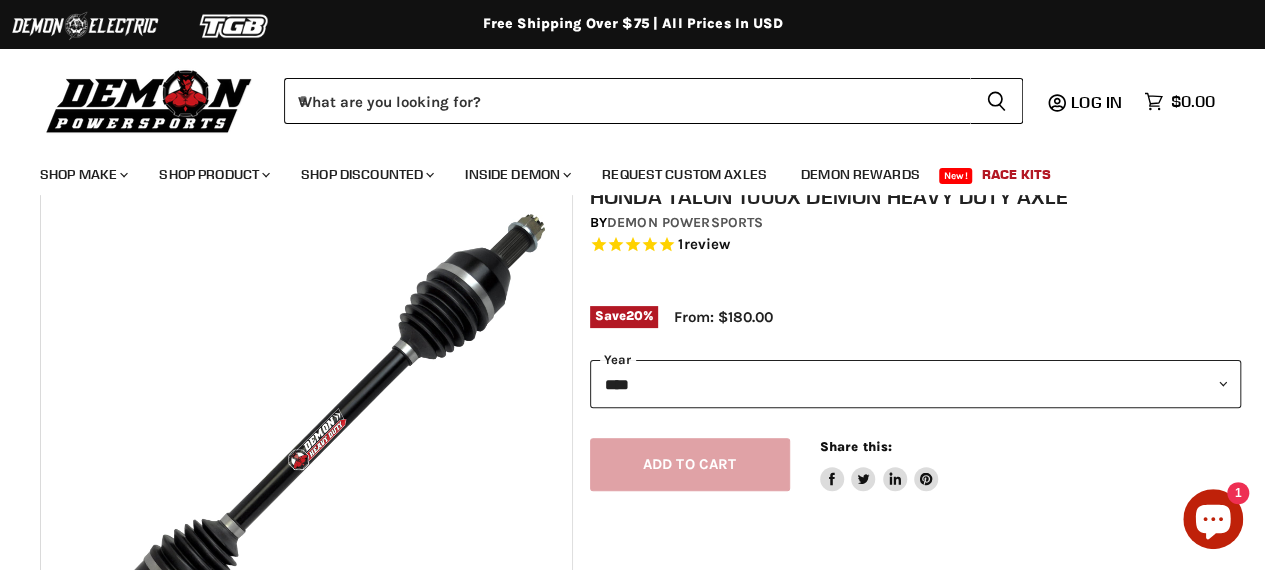 click on "**********" at bounding box center [916, 384] 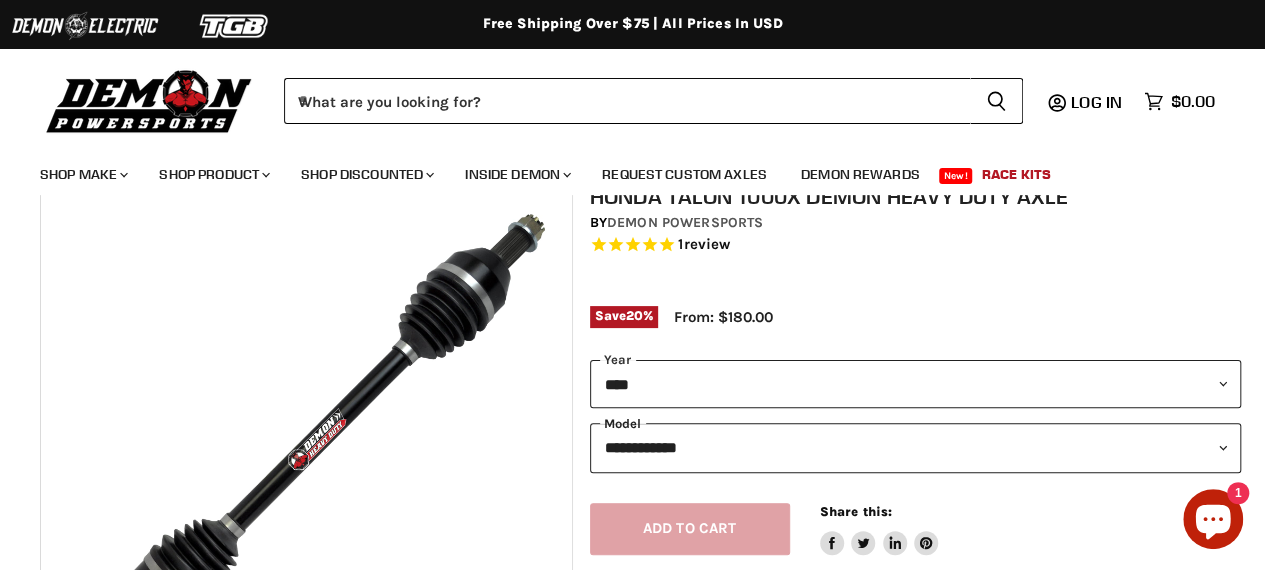 click on "**********" at bounding box center [916, 447] 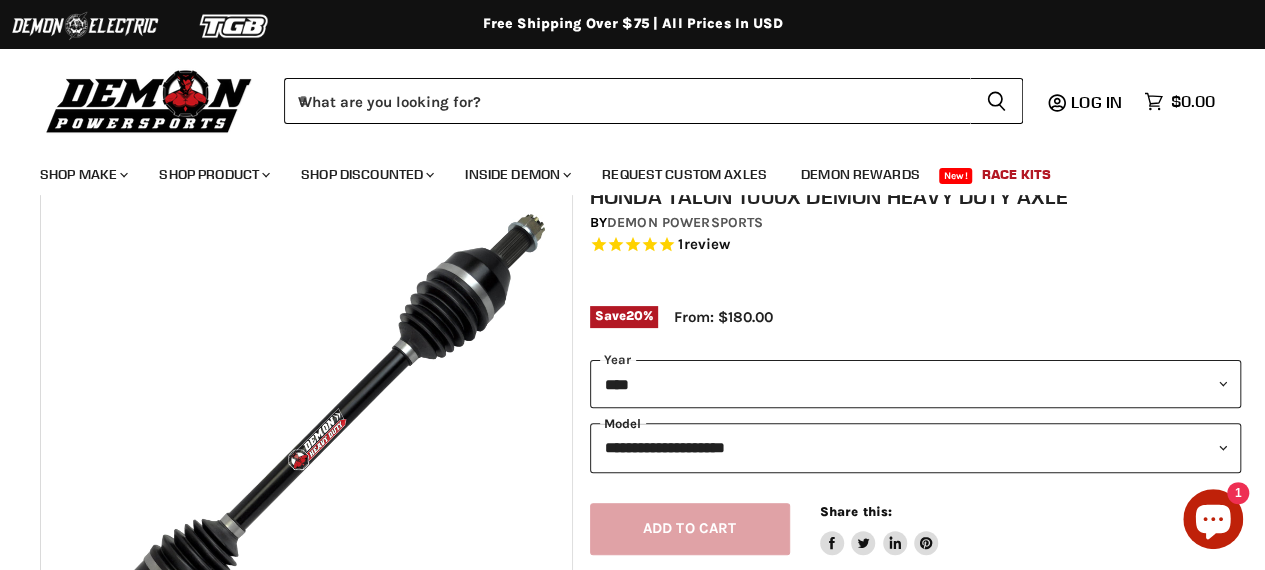 click on "**********" at bounding box center [916, 447] 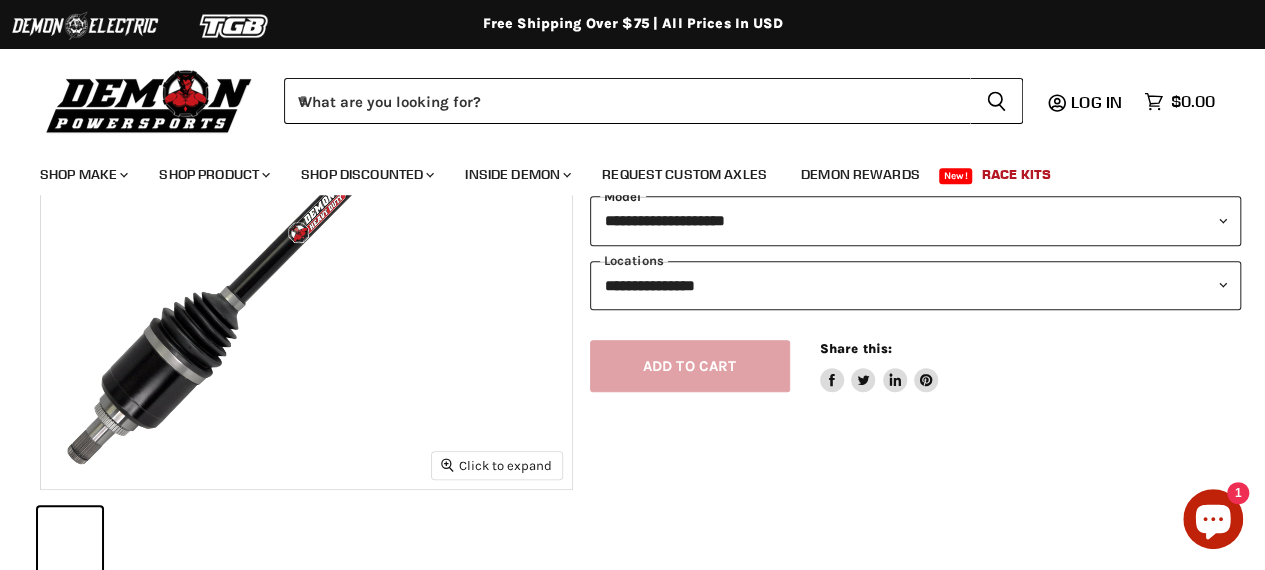 scroll, scrollTop: 295, scrollLeft: 0, axis: vertical 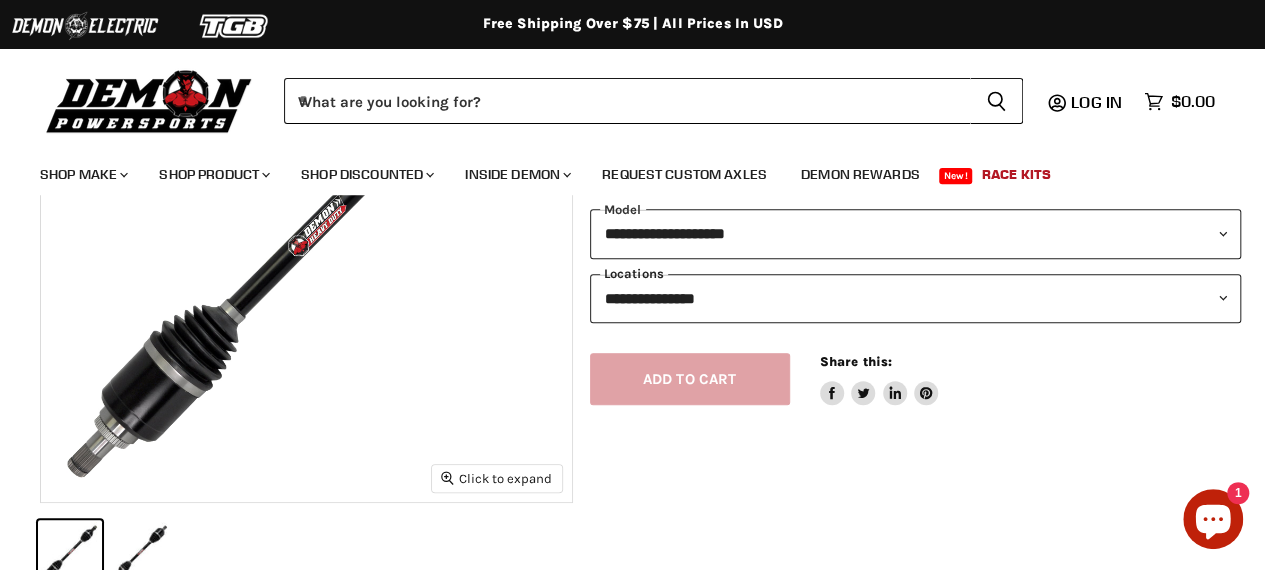 click on "**********" at bounding box center [916, 298] 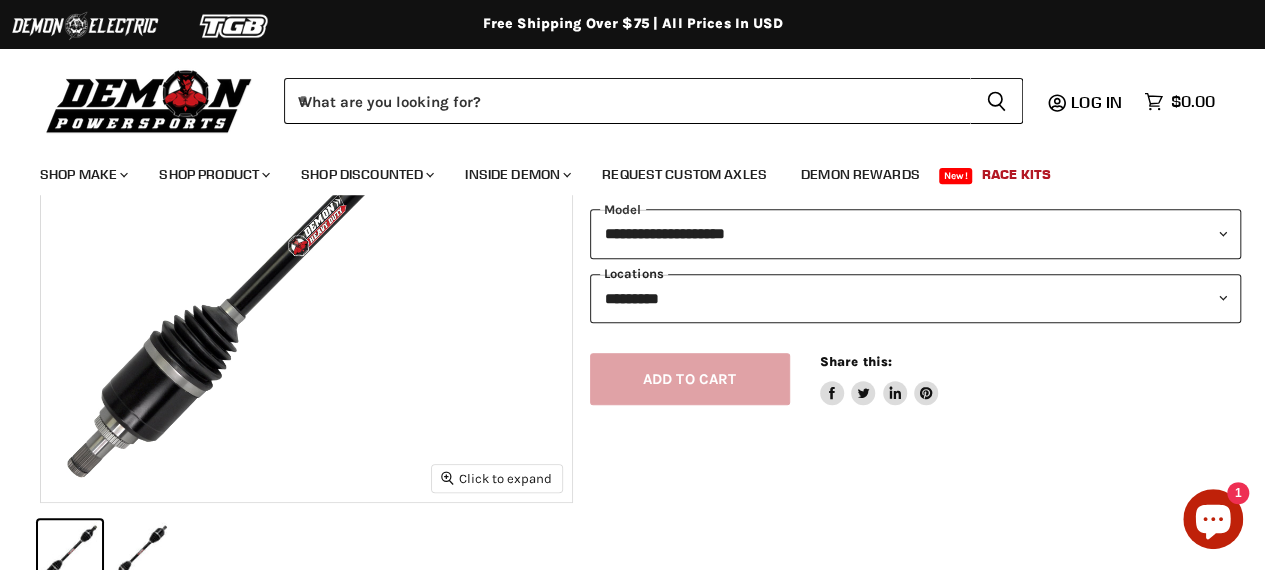 click on "**********" at bounding box center [916, 298] 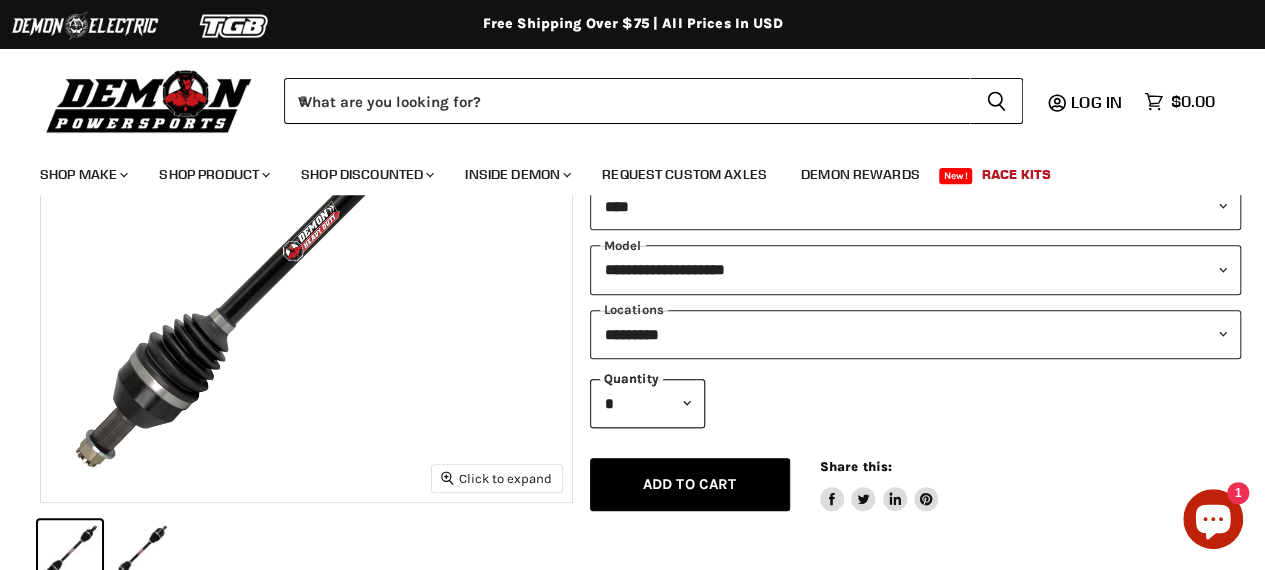 click on "Add to cart" at bounding box center (690, 484) 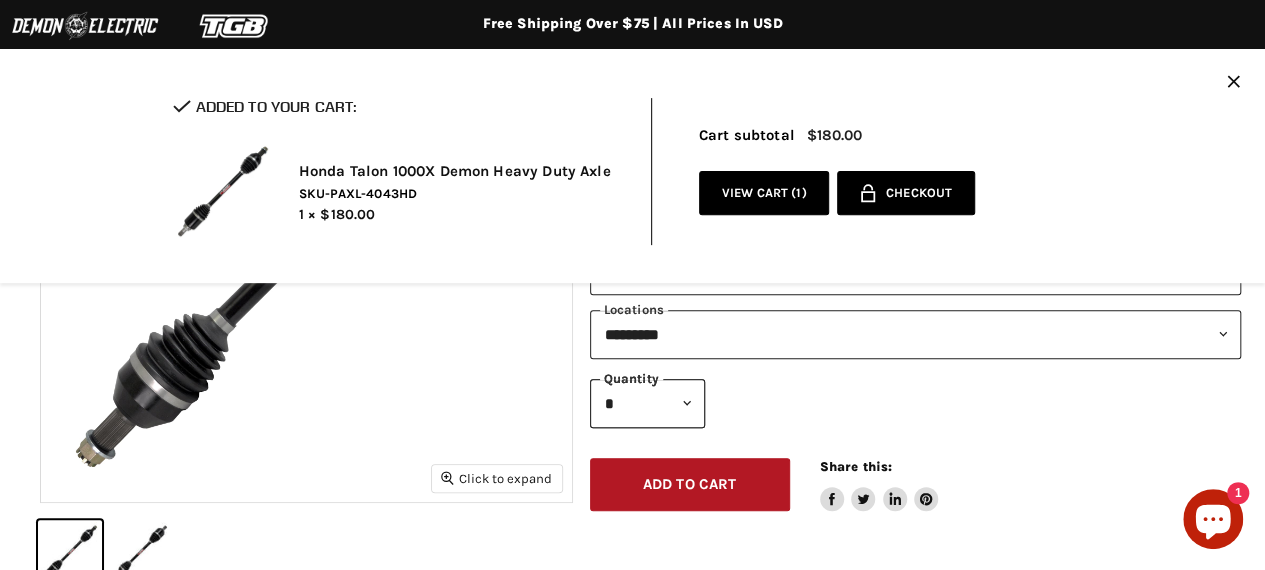 click on "Checkout" at bounding box center (919, 193) 